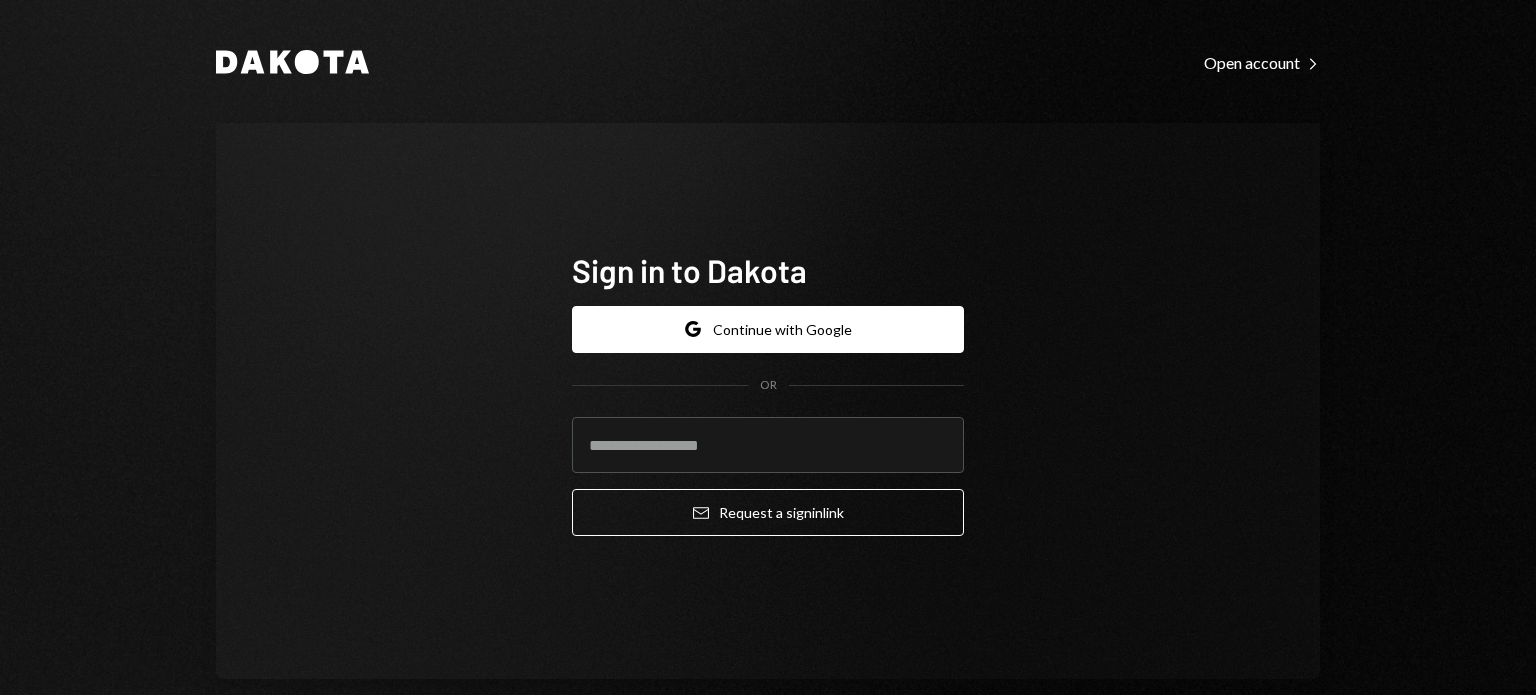 scroll, scrollTop: 0, scrollLeft: 0, axis: both 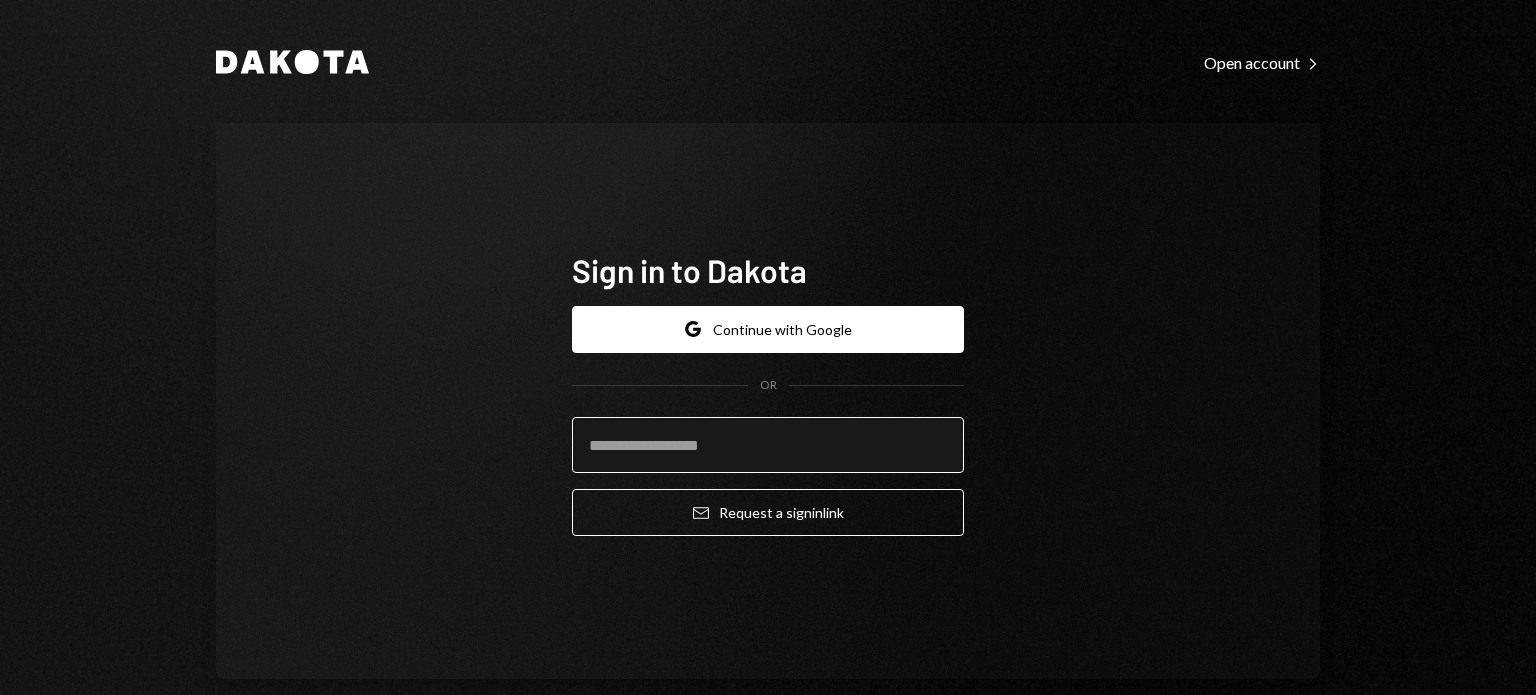 click at bounding box center (768, 445) 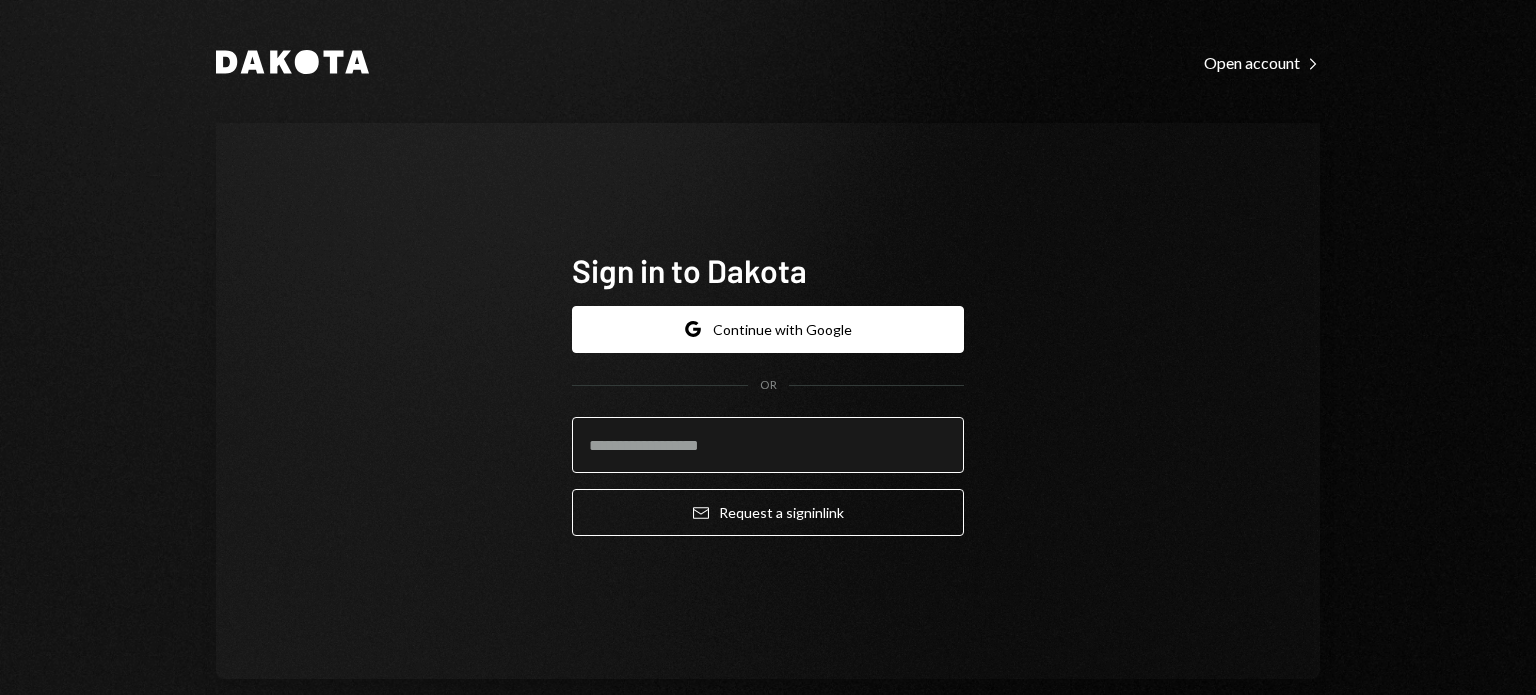 type on "**********" 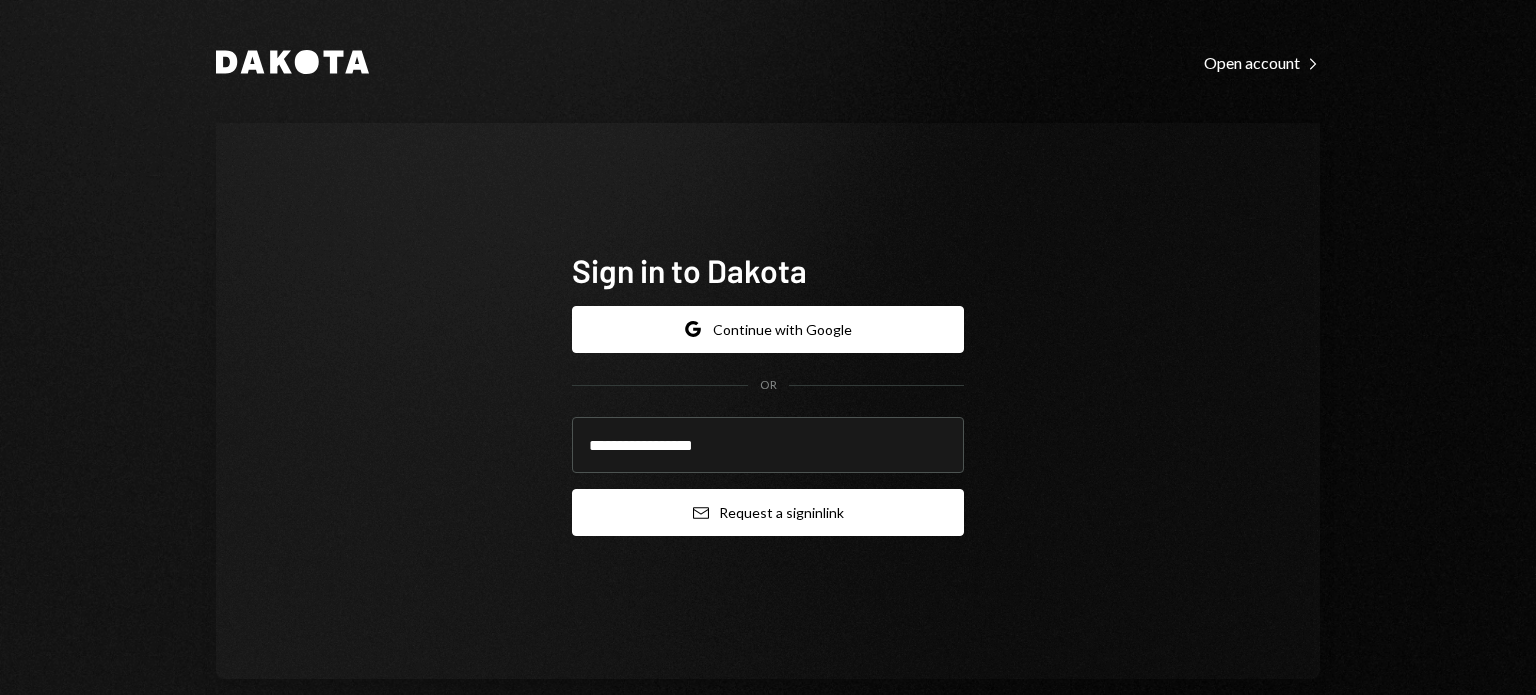 click on "Email Request a sign  in  link" at bounding box center [768, 512] 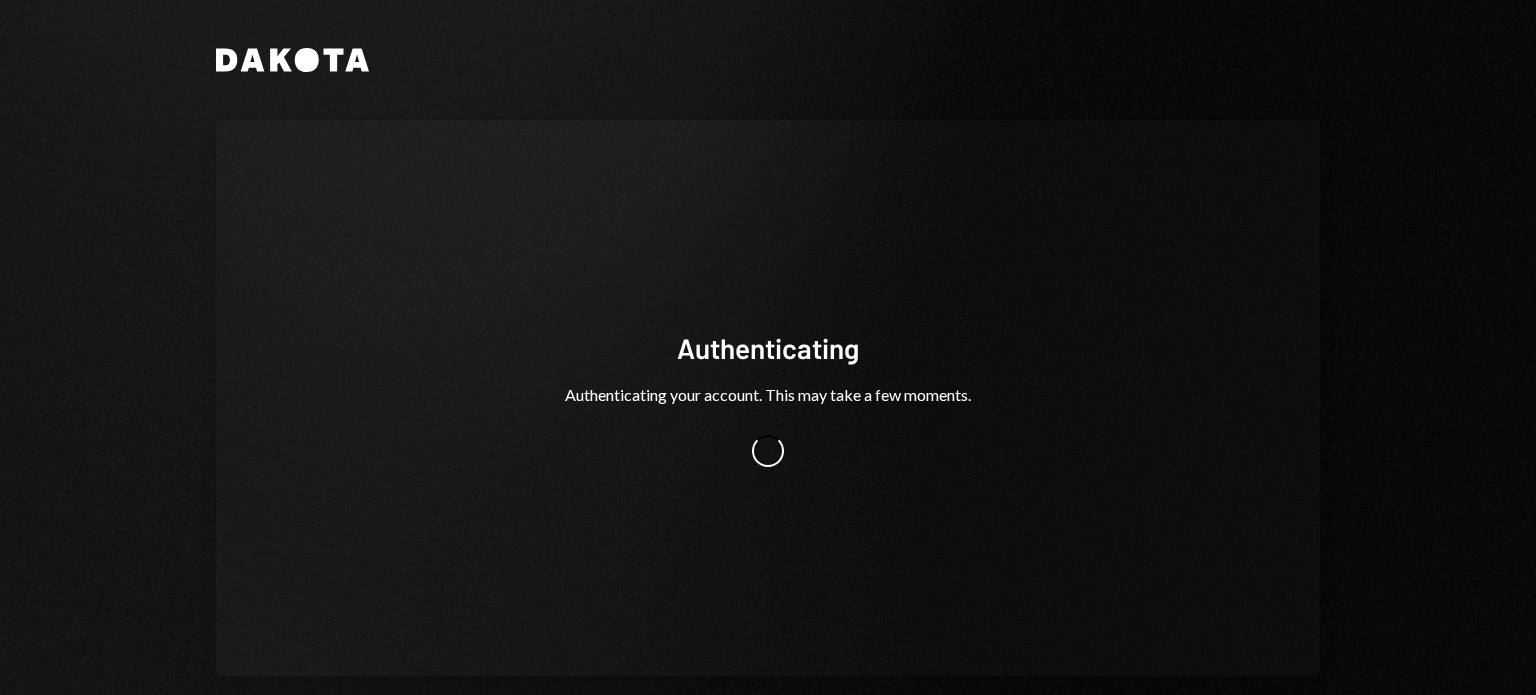 scroll, scrollTop: 0, scrollLeft: 0, axis: both 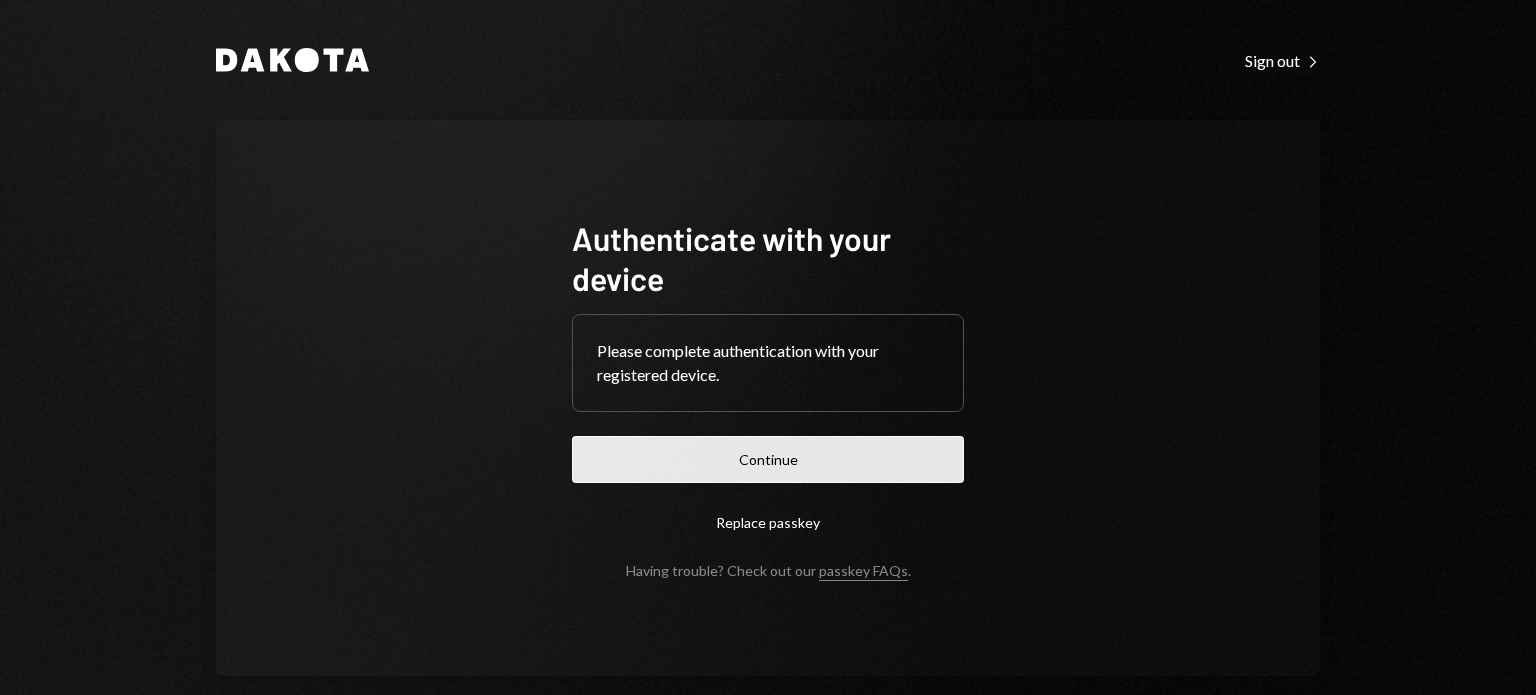 click on "Continue" at bounding box center [768, 459] 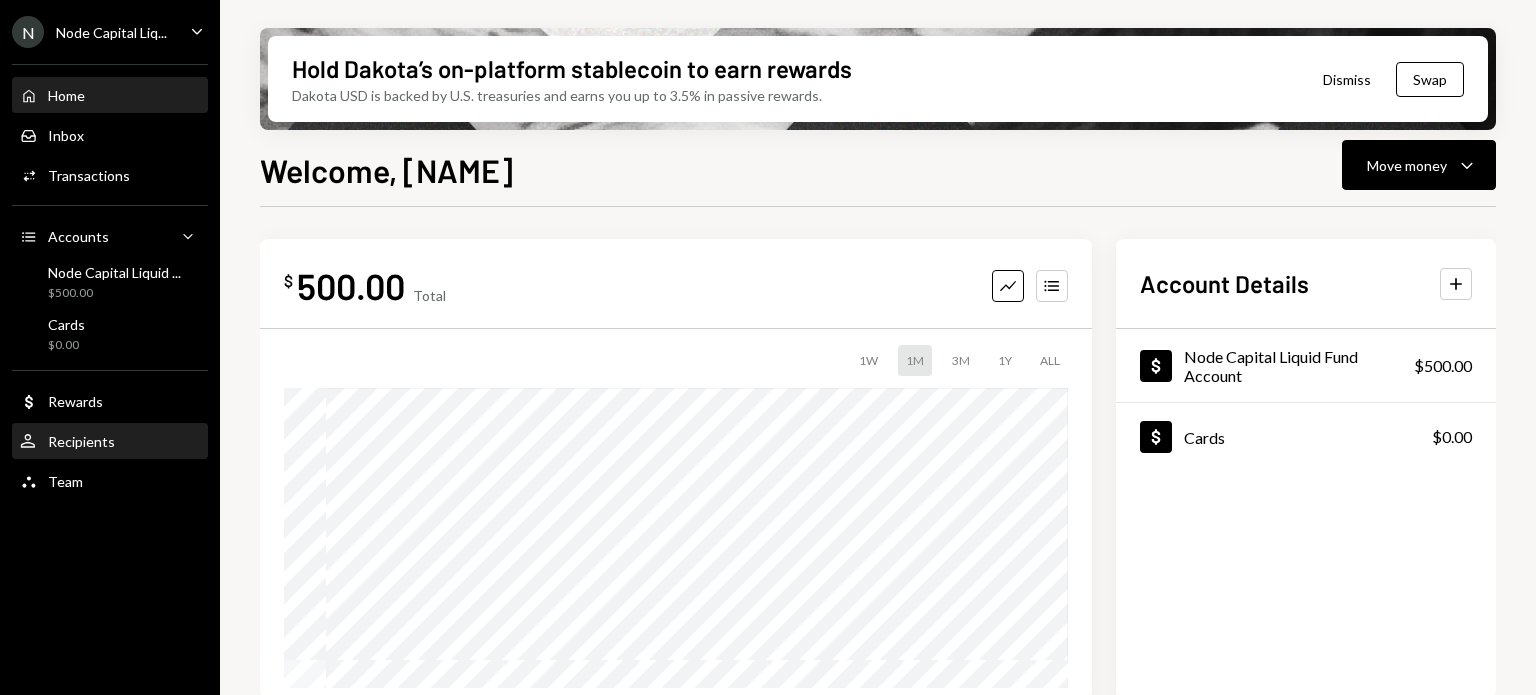 click on "User Recipients" at bounding box center [110, 442] 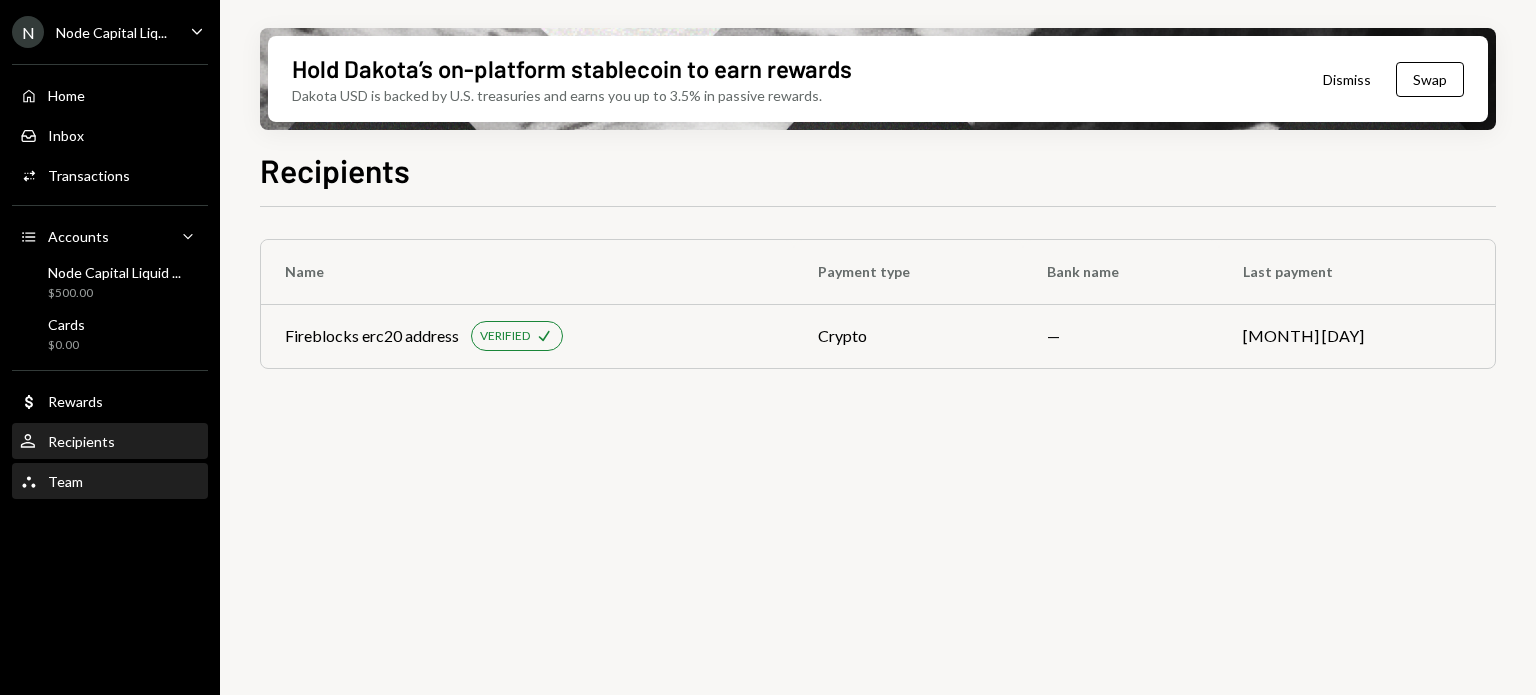 click on "Team Team" at bounding box center [110, 482] 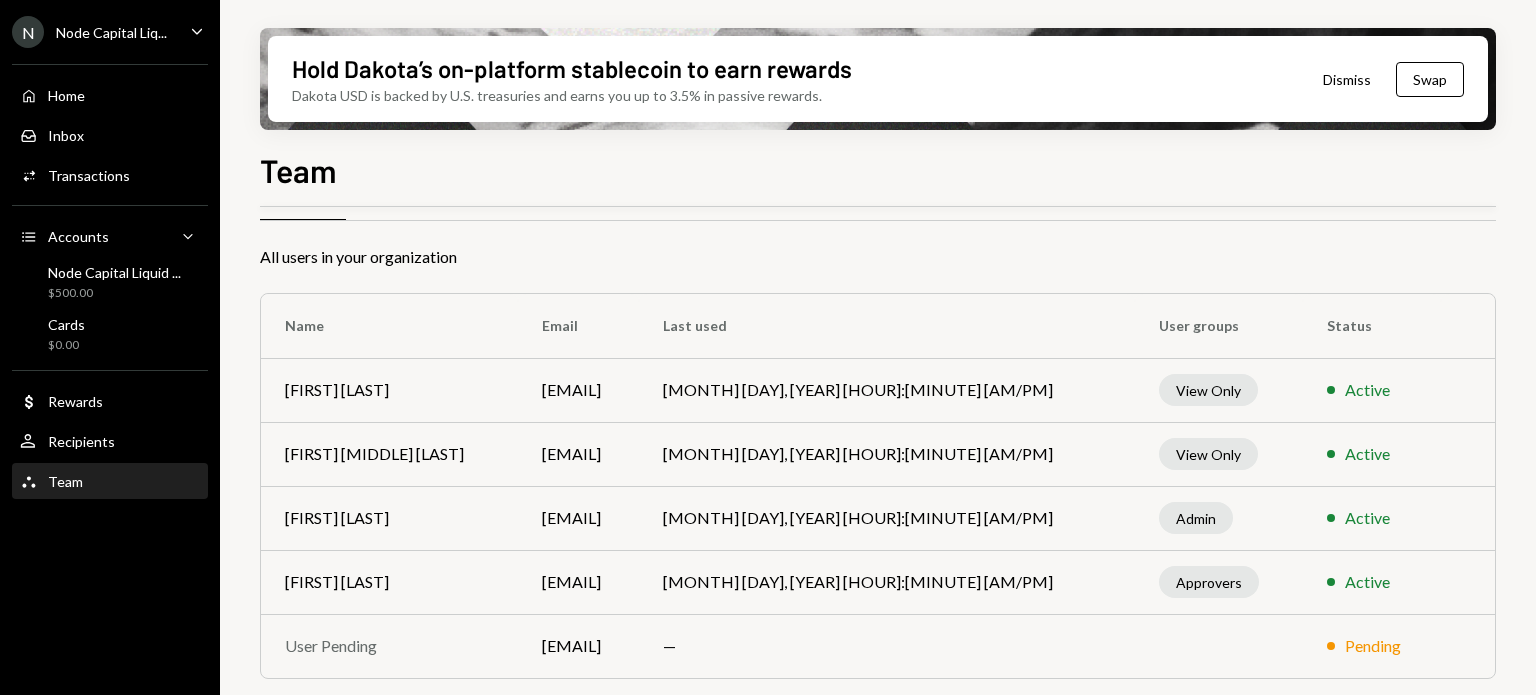 scroll, scrollTop: 0, scrollLeft: 0, axis: both 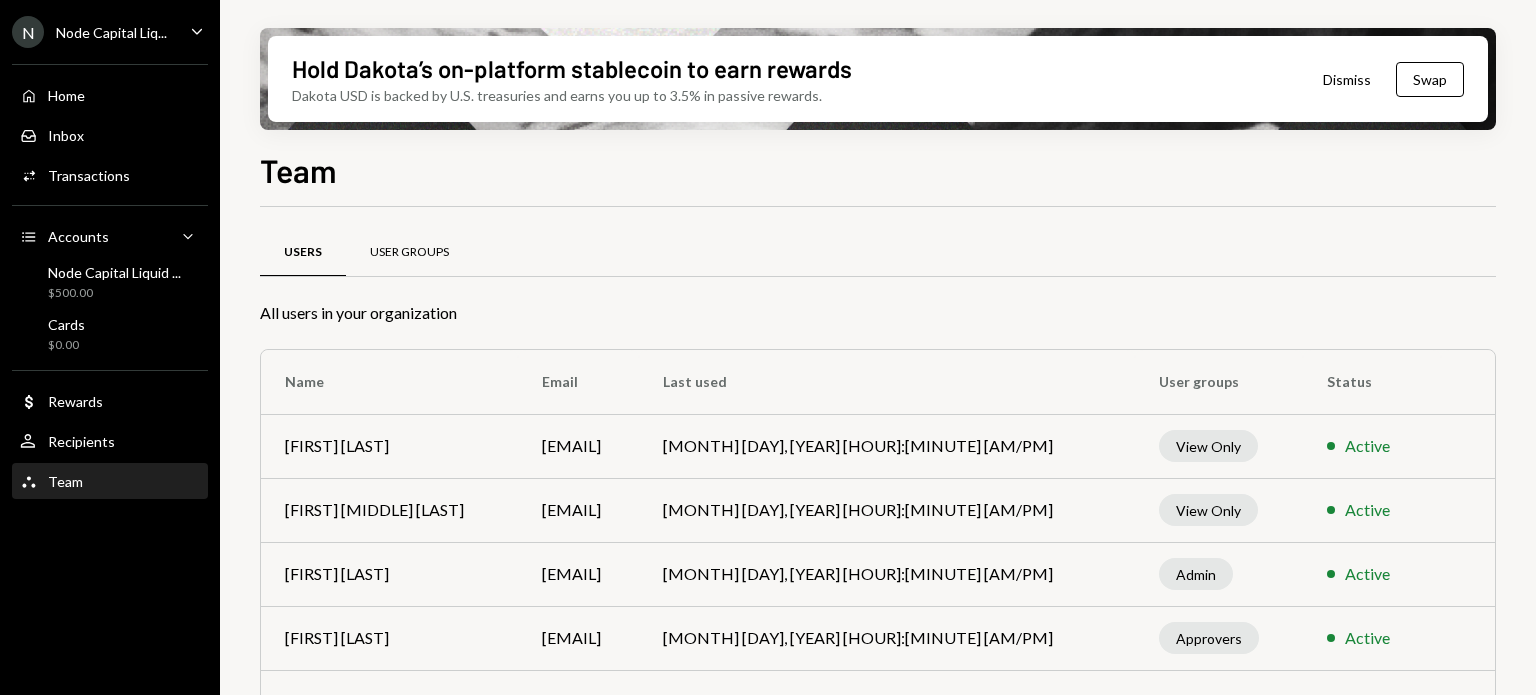 click on "User Groups" at bounding box center (409, 252) 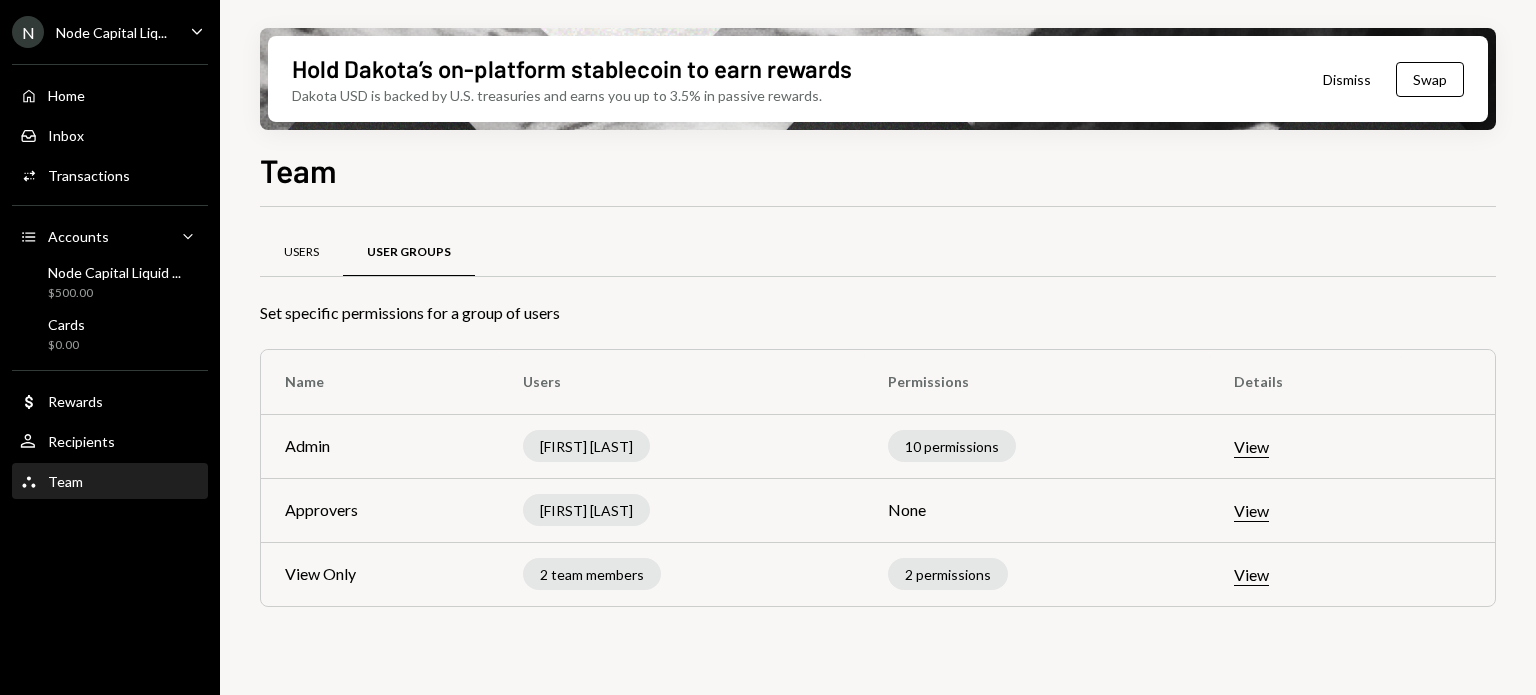 click on "Users" at bounding box center [301, 253] 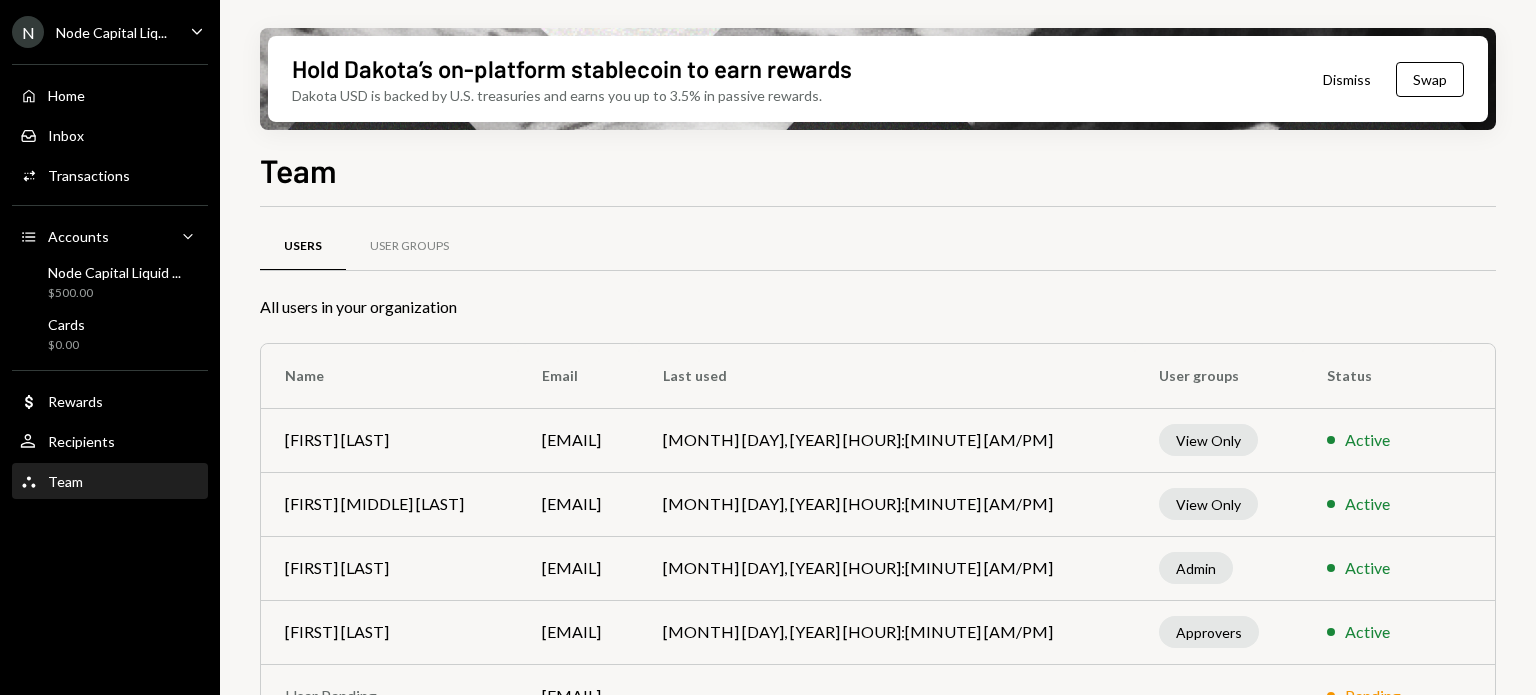 scroll, scrollTop: 0, scrollLeft: 0, axis: both 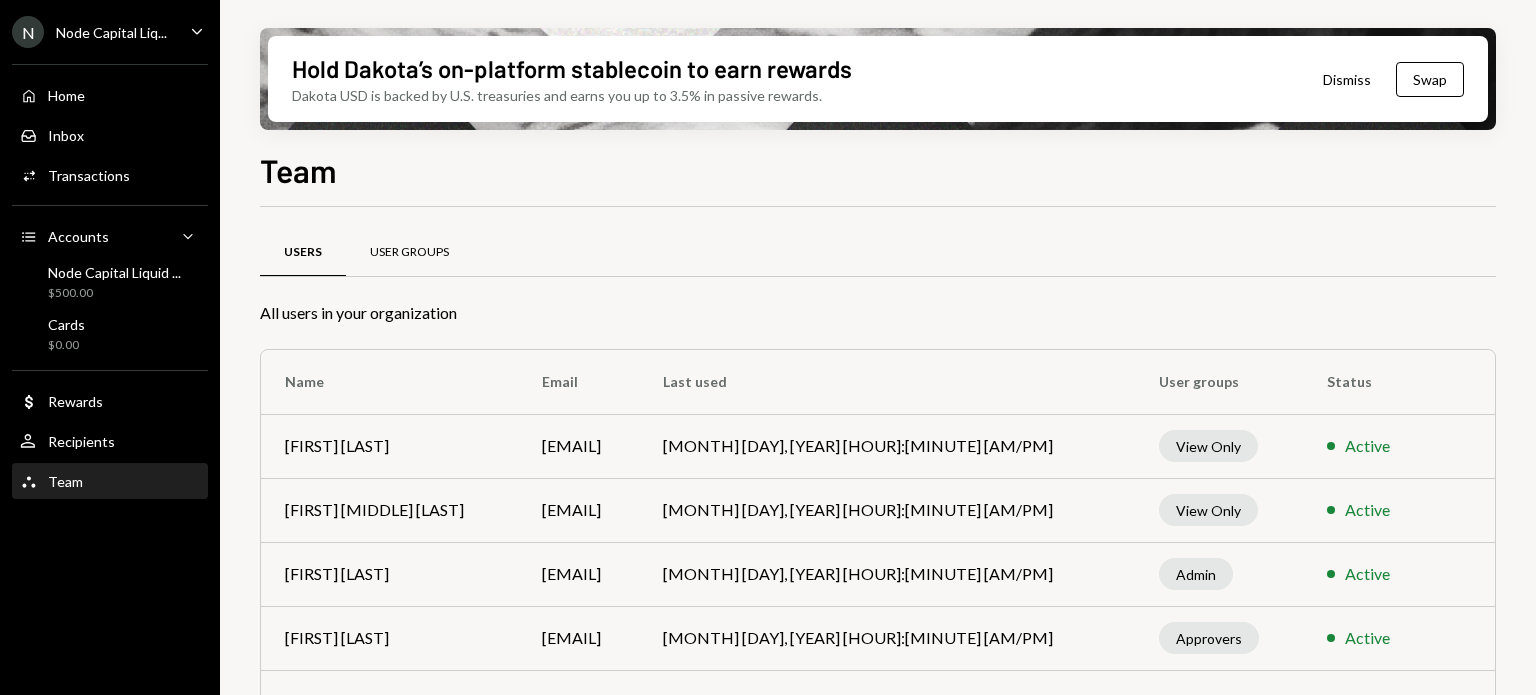 click on "User Groups" at bounding box center [409, 252] 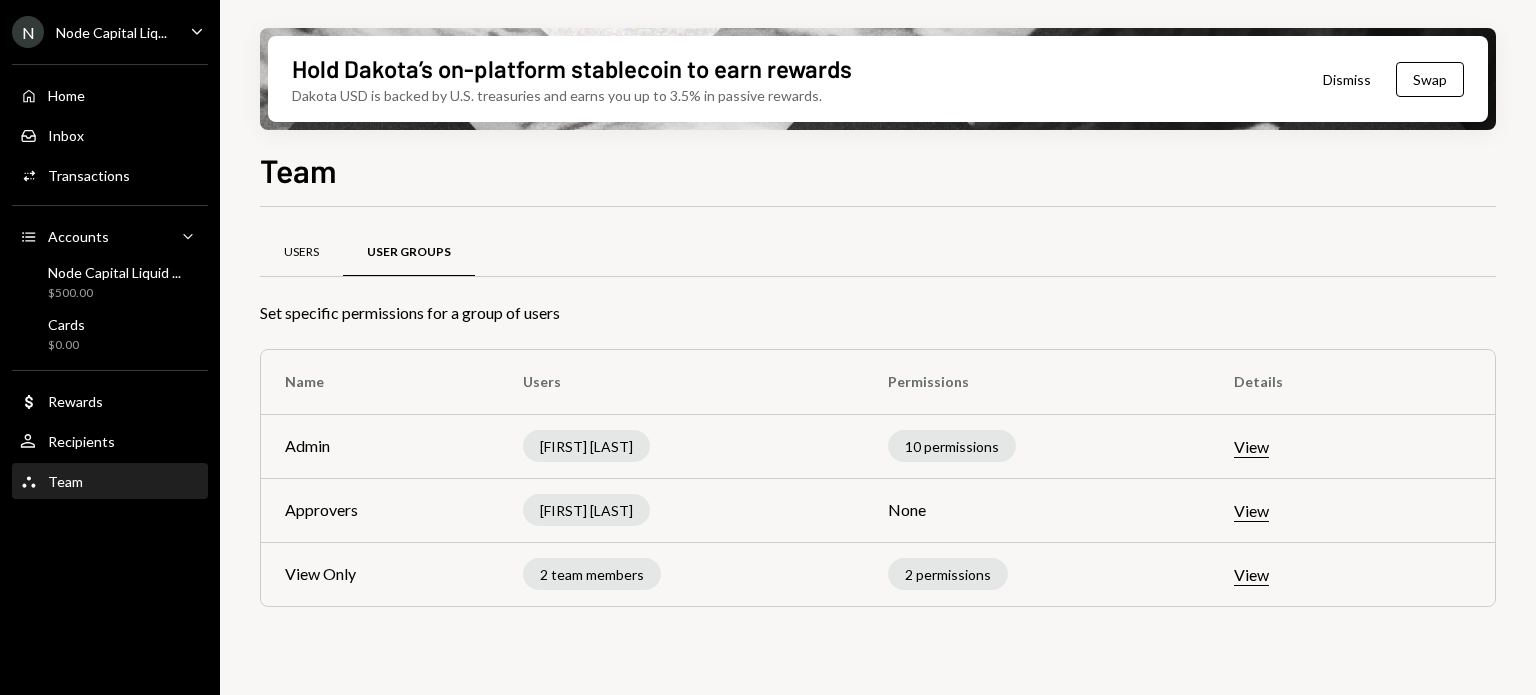 click on "Users" at bounding box center [301, 253] 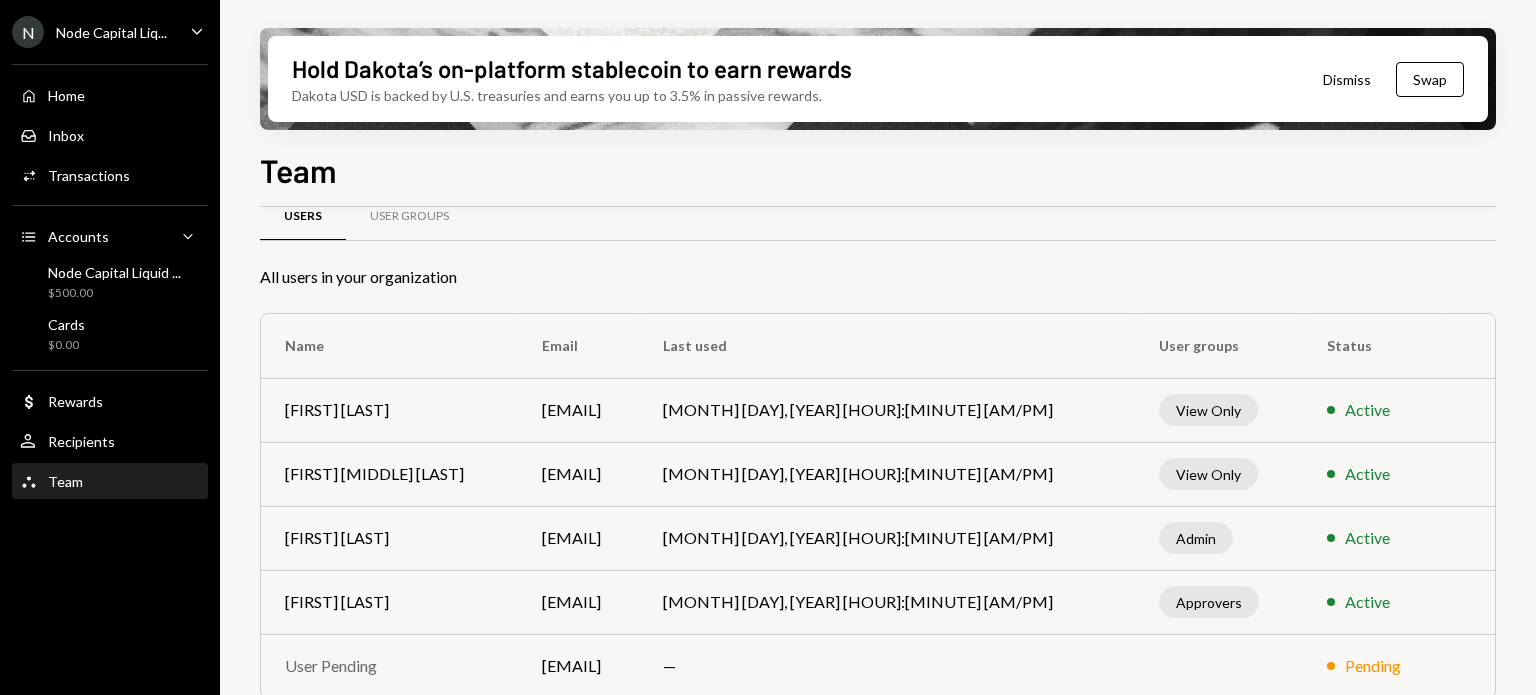 scroll, scrollTop: 56, scrollLeft: 0, axis: vertical 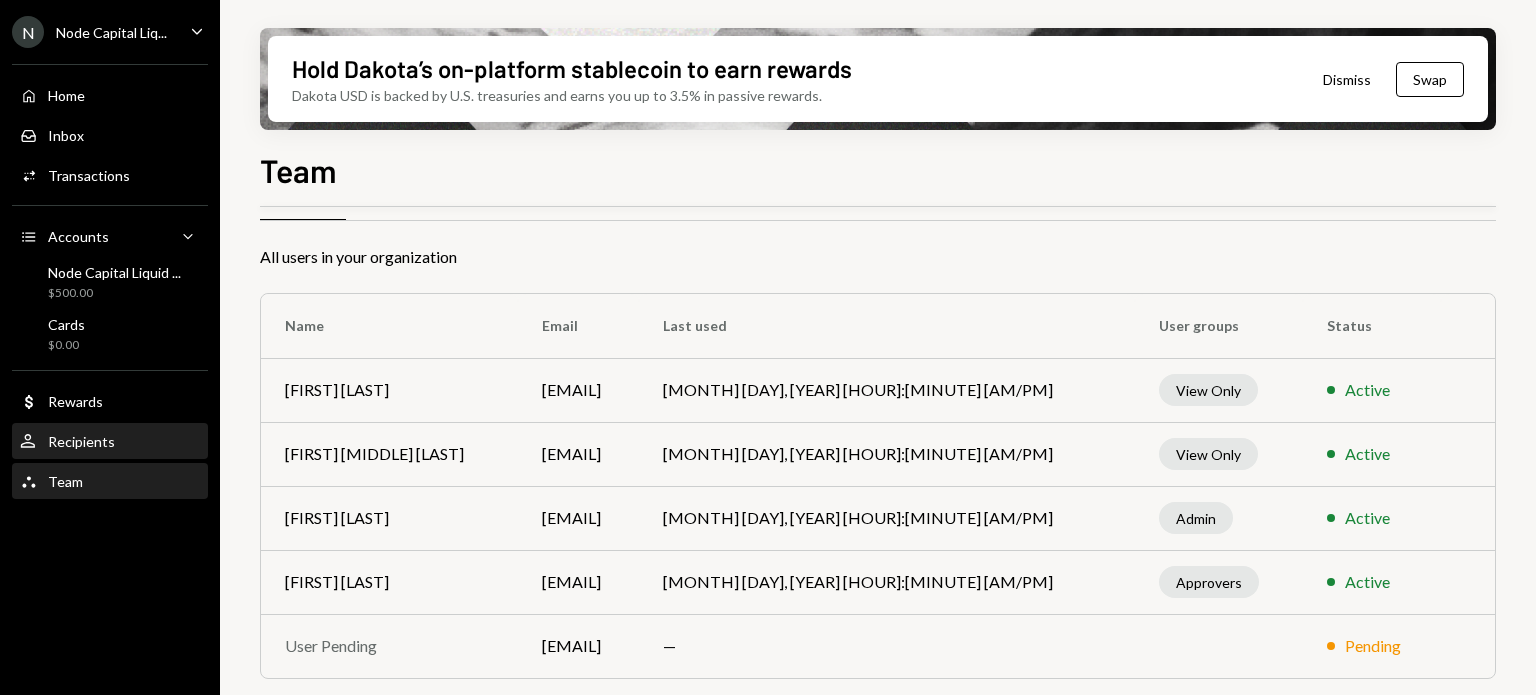 click on "Recipients" at bounding box center (81, 441) 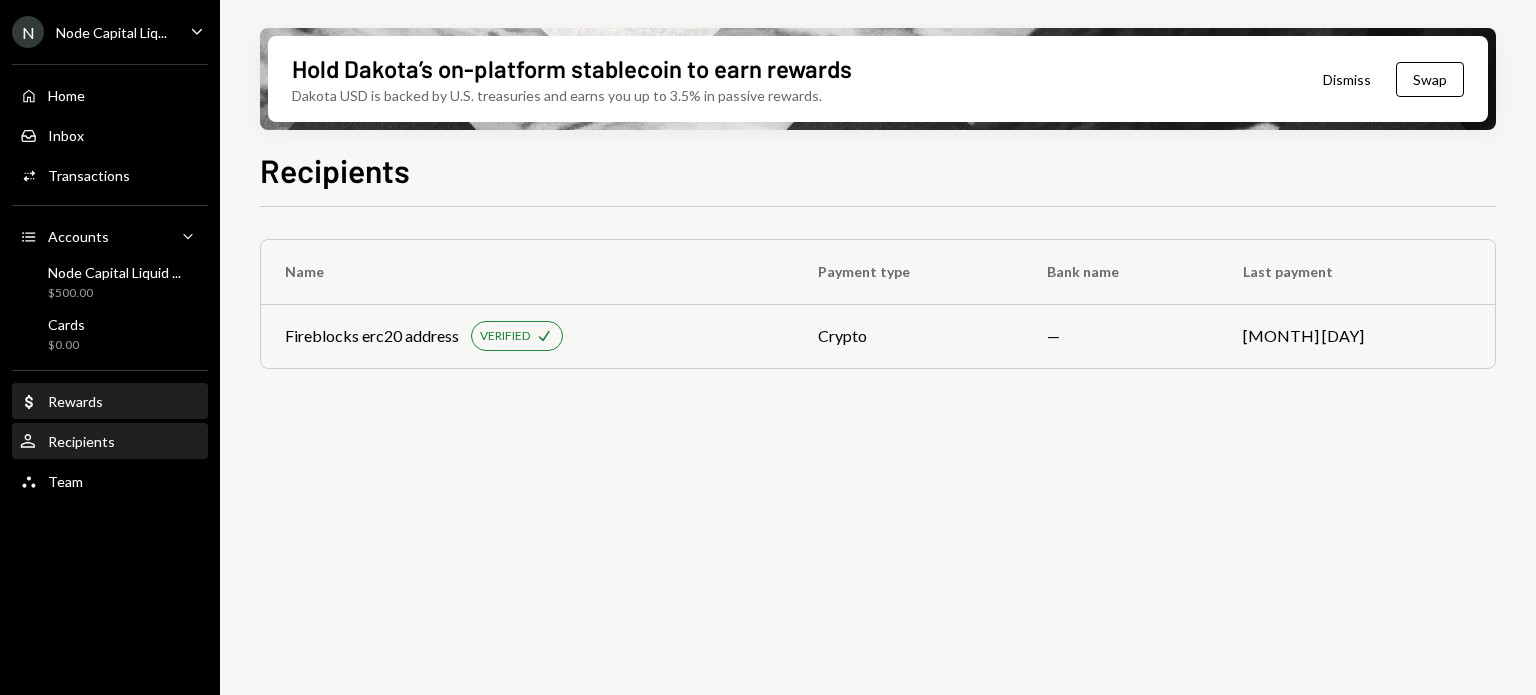 click on "Dollar Rewards" at bounding box center [110, 402] 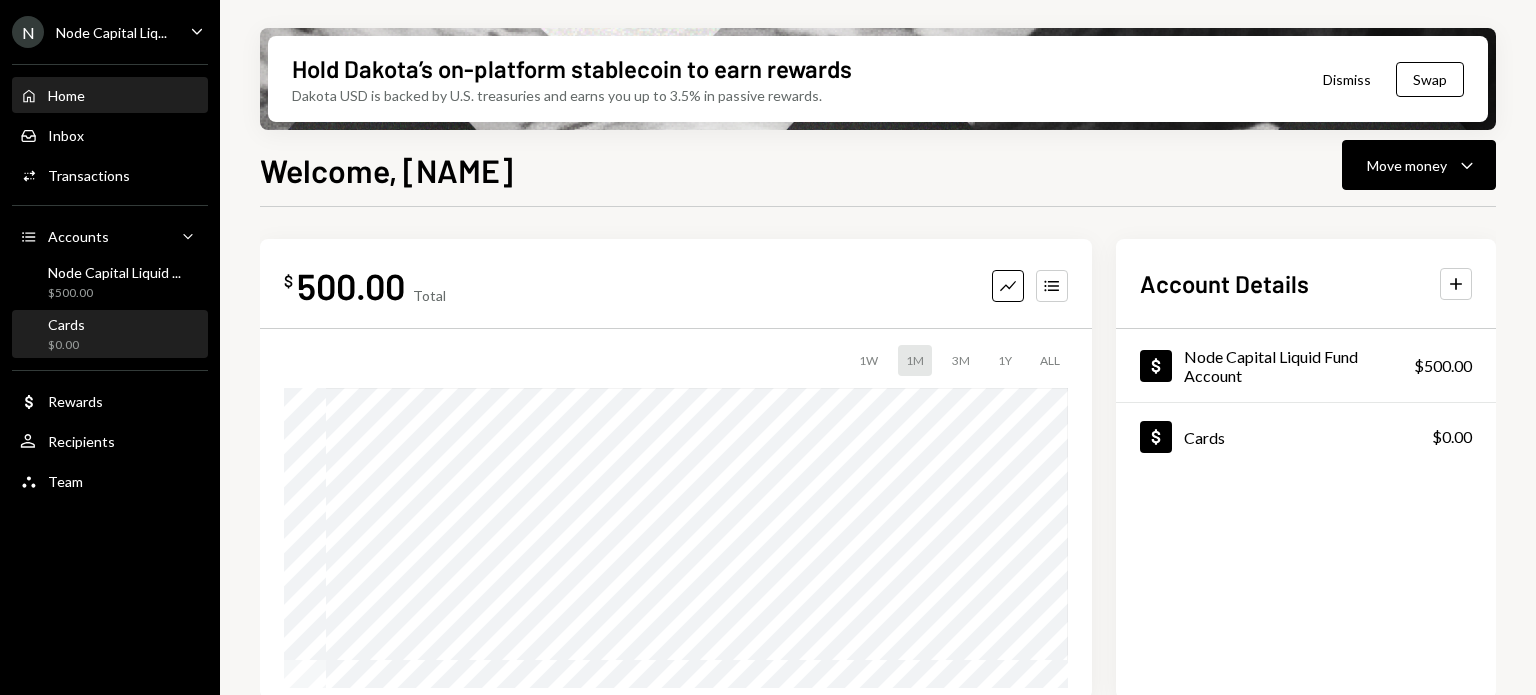 scroll, scrollTop: 0, scrollLeft: 0, axis: both 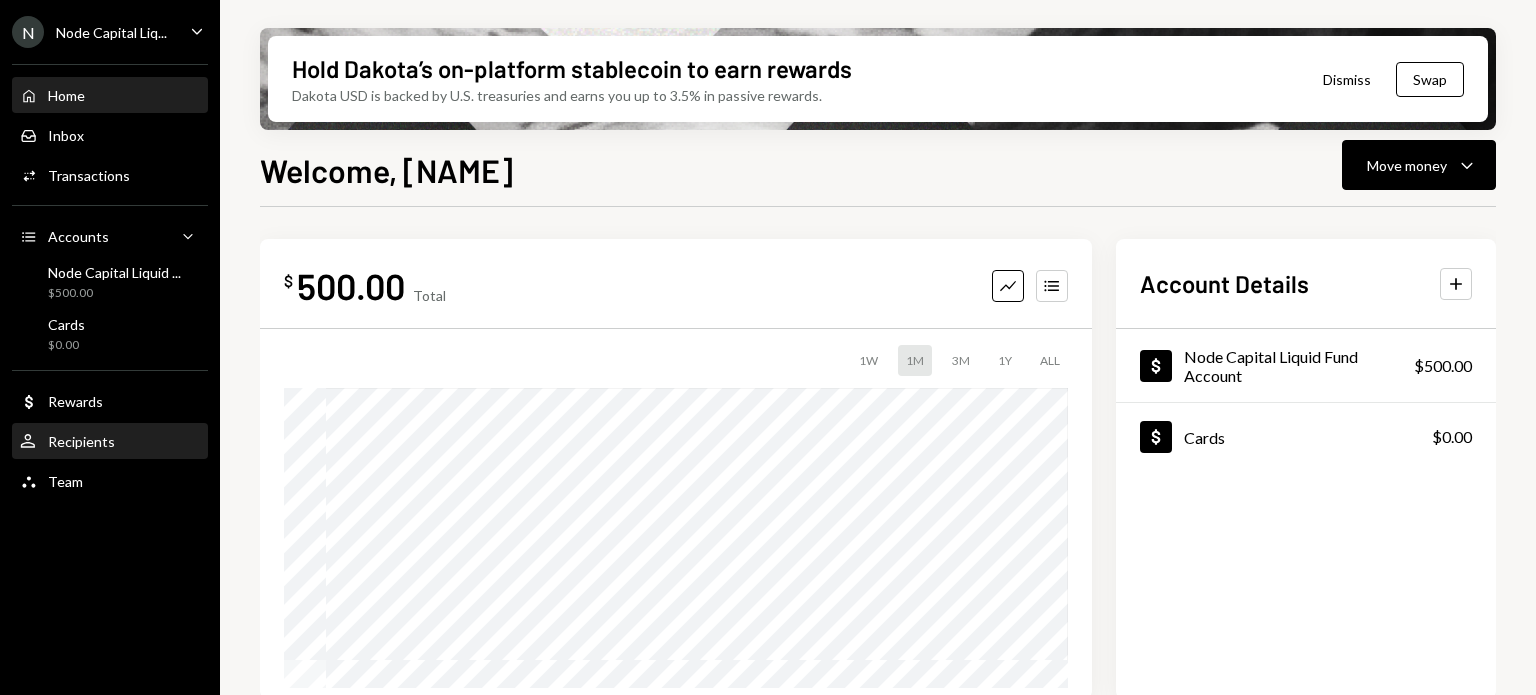 click on "User Recipients" at bounding box center (110, 442) 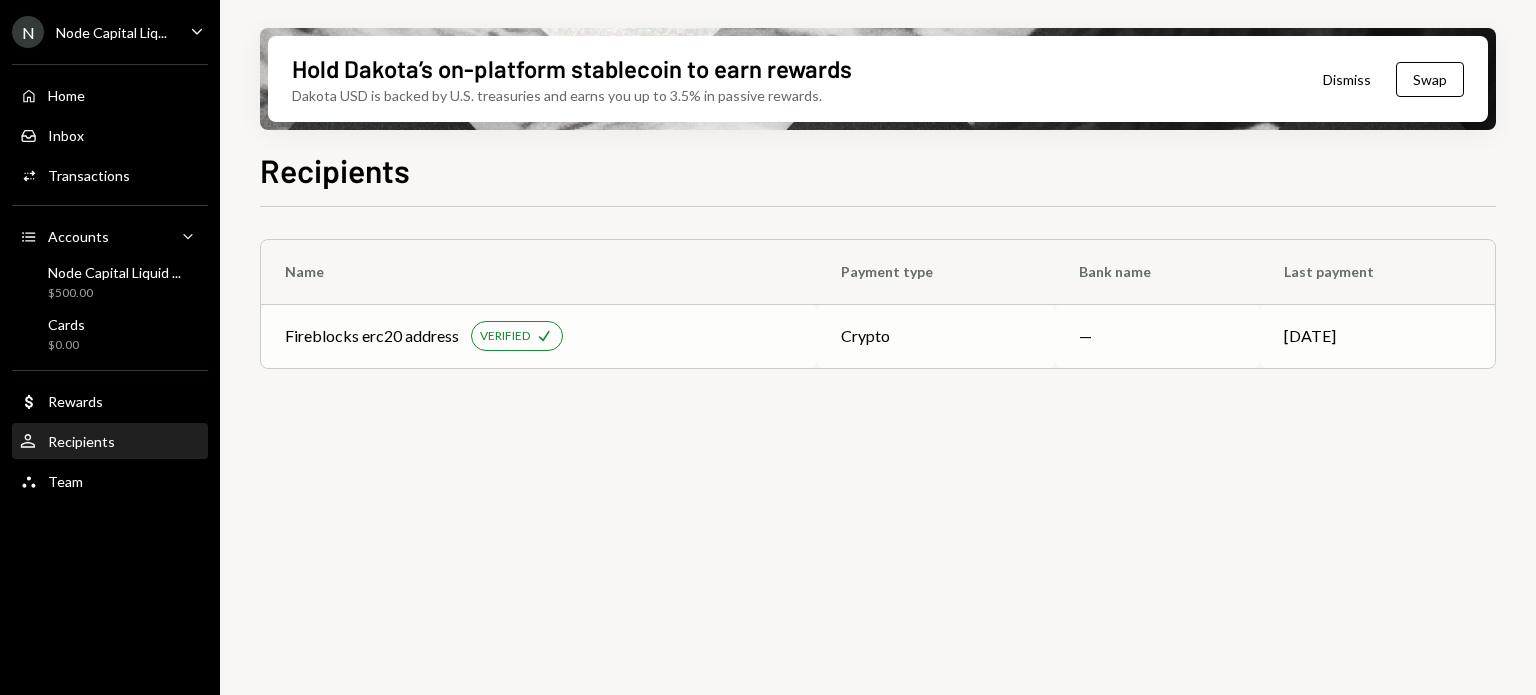 click on "Fireblocks erc20 address" at bounding box center [372, 336] 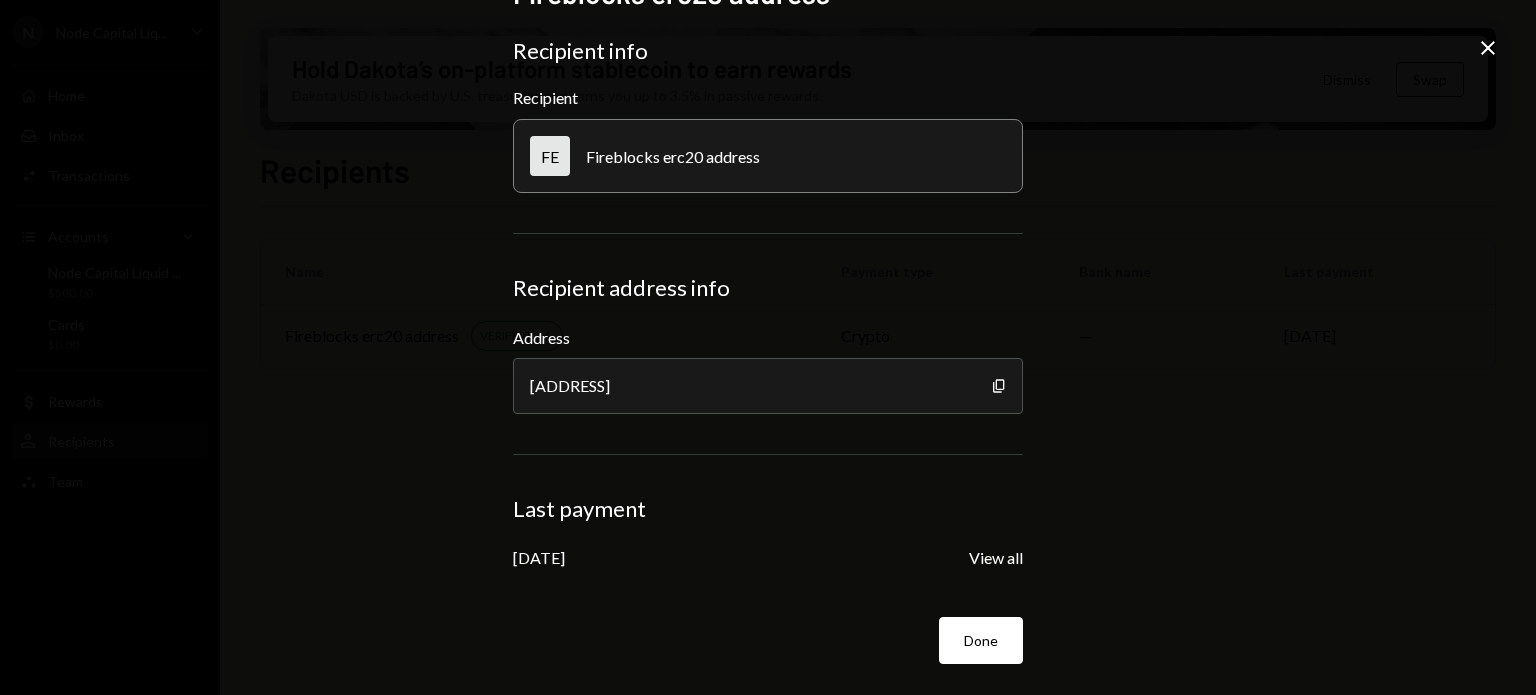 click on "Fireblocks erc20 address Recipient info Recipient FE Fireblocks erc20 address Recipient address info Address 0xB2b4...32402F Copy Last payment Jan 12, 2025 View all Done Close" at bounding box center (768, 347) 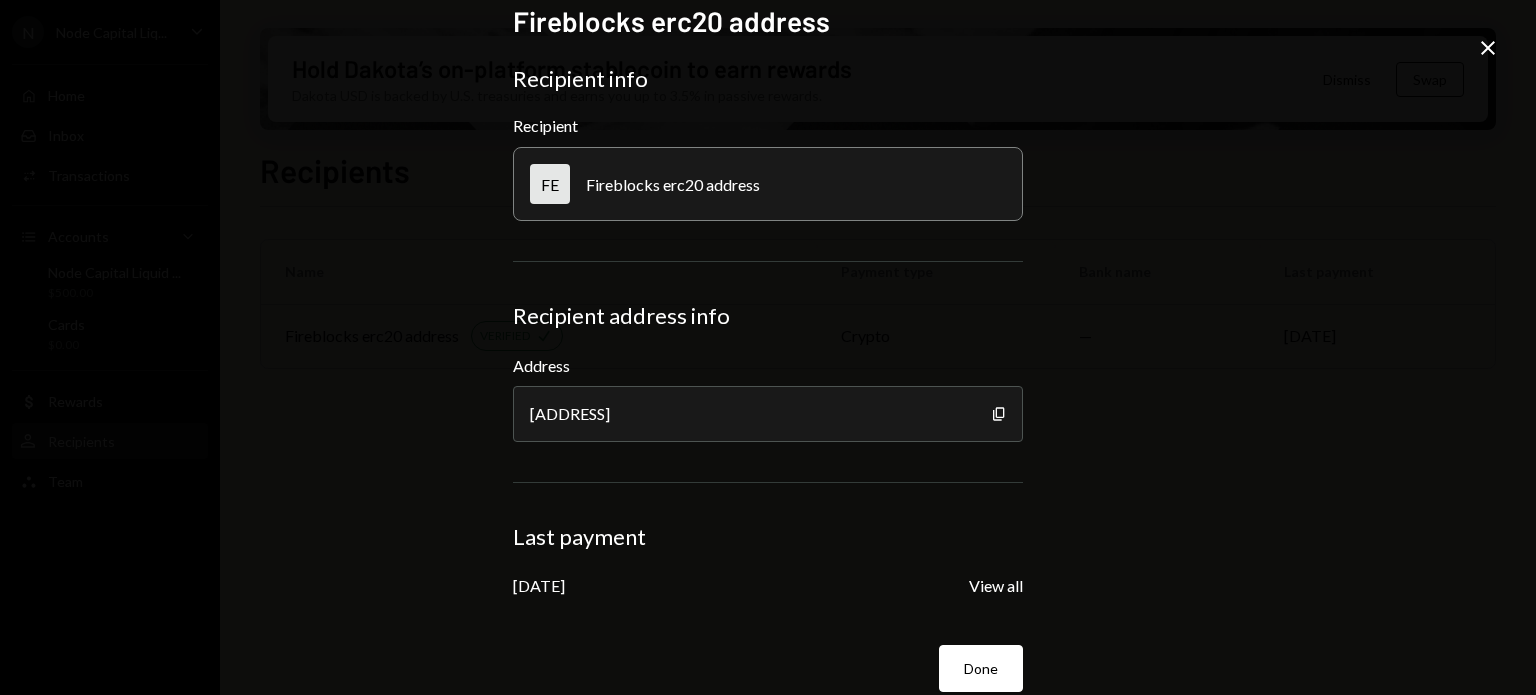scroll, scrollTop: 0, scrollLeft: 0, axis: both 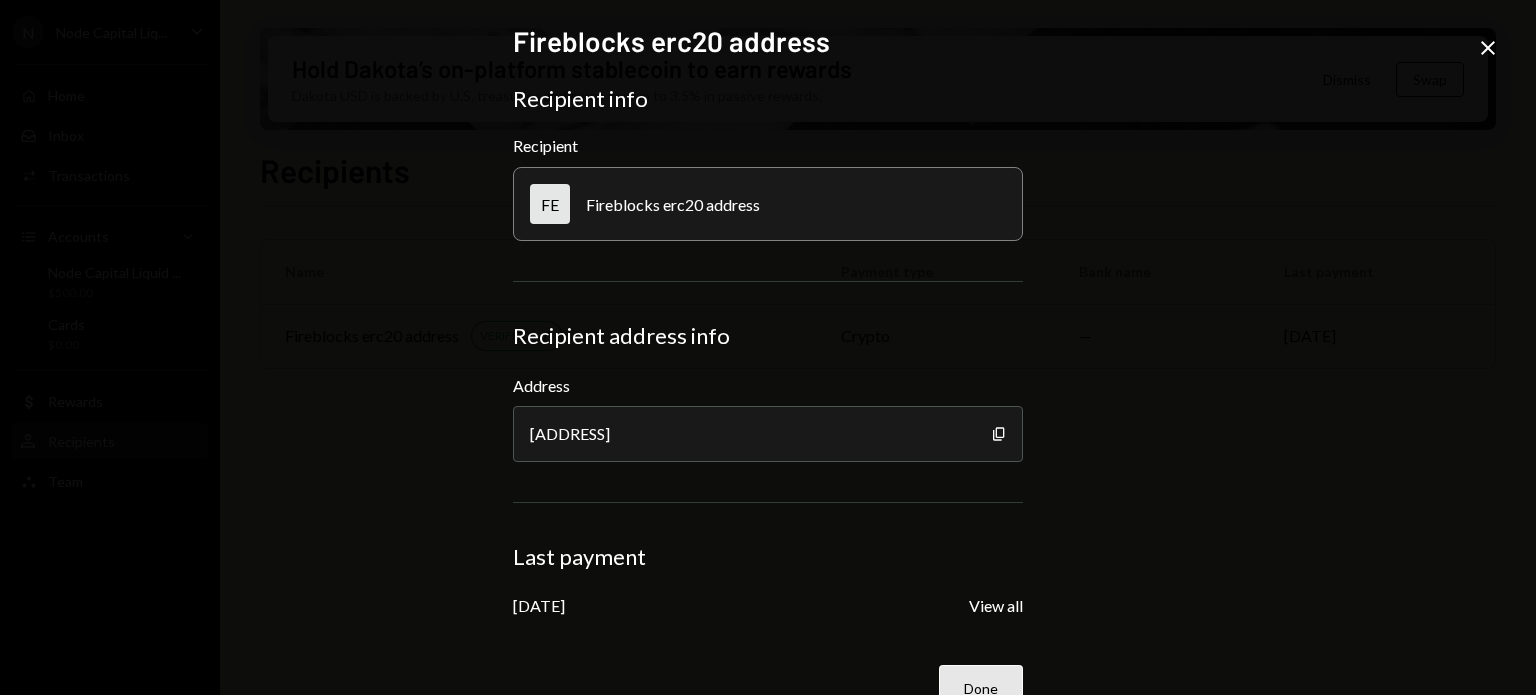 click on "Done" at bounding box center [981, 688] 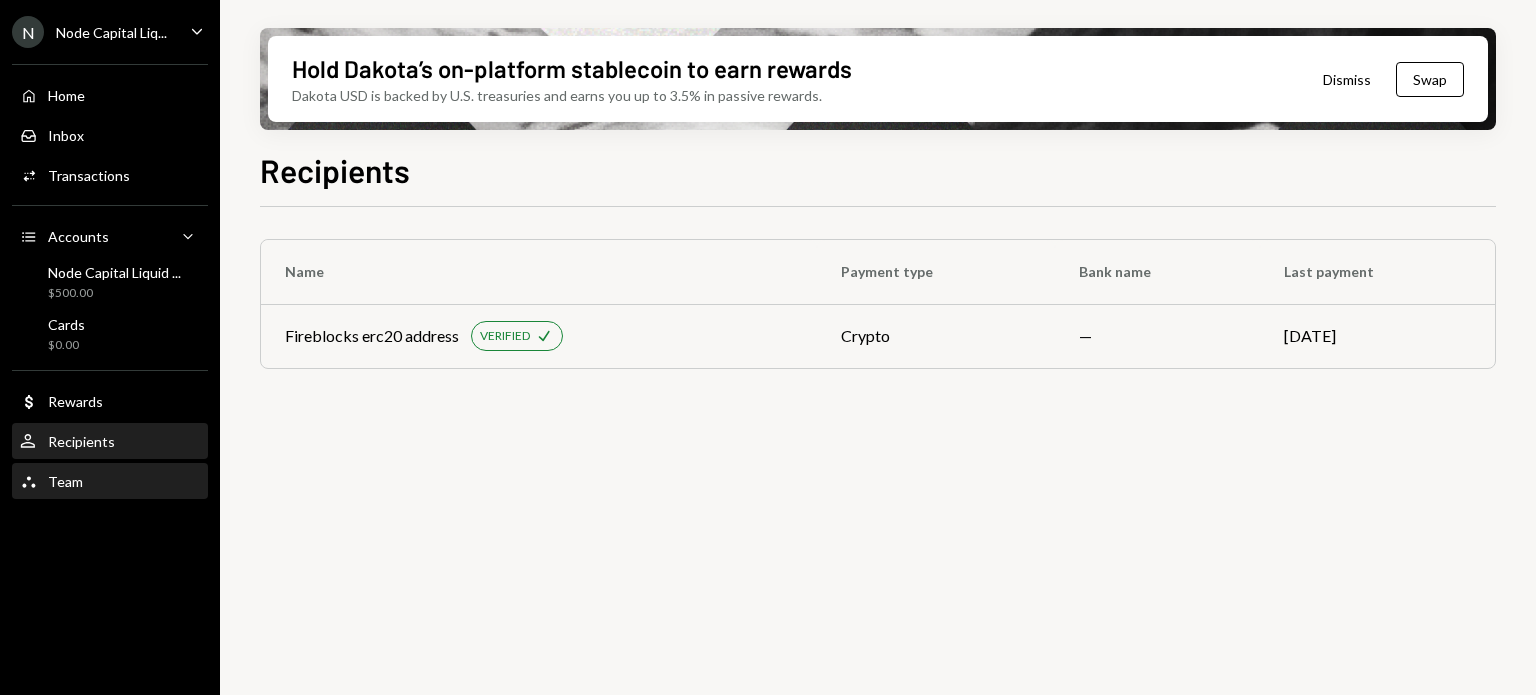 click on "Team Team" at bounding box center [110, 482] 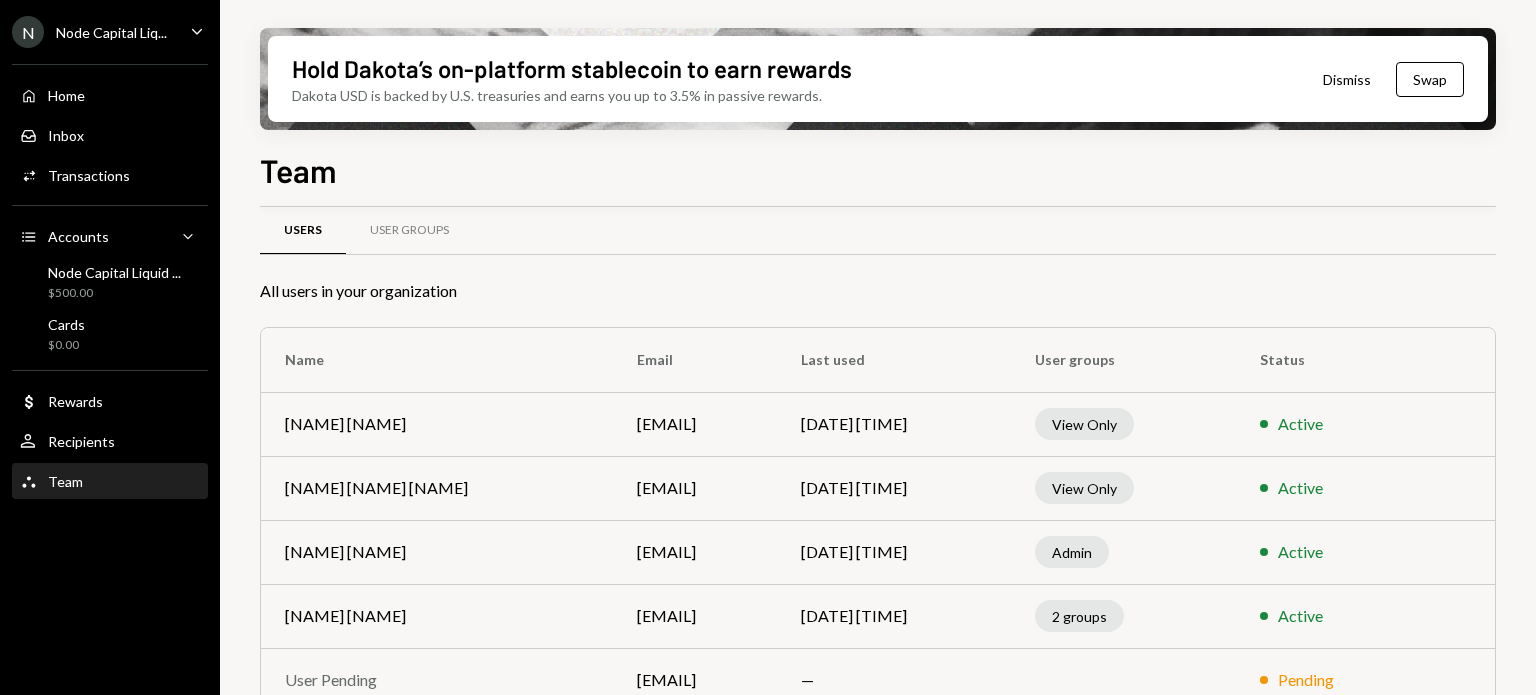 scroll, scrollTop: 56, scrollLeft: 0, axis: vertical 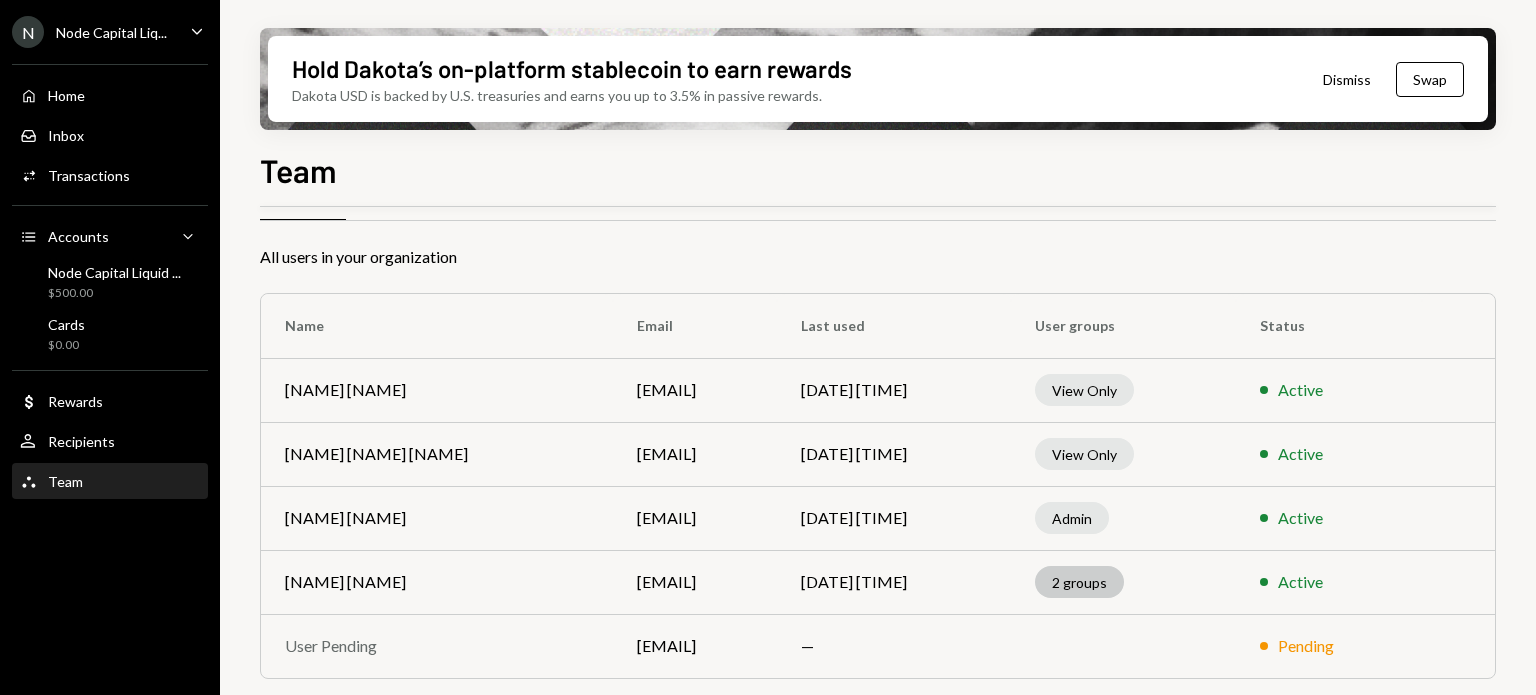 click on "2 groups" at bounding box center (1079, 582) 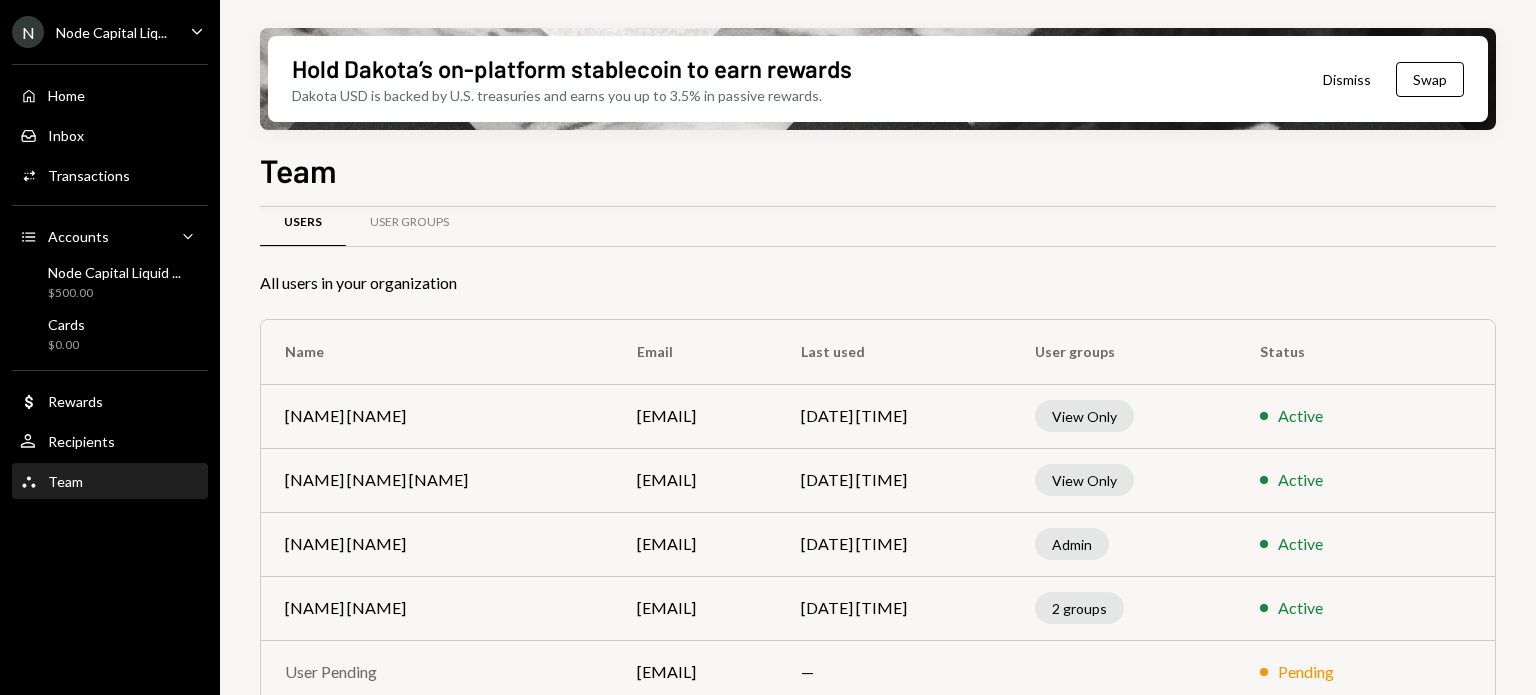 scroll, scrollTop: 56, scrollLeft: 0, axis: vertical 